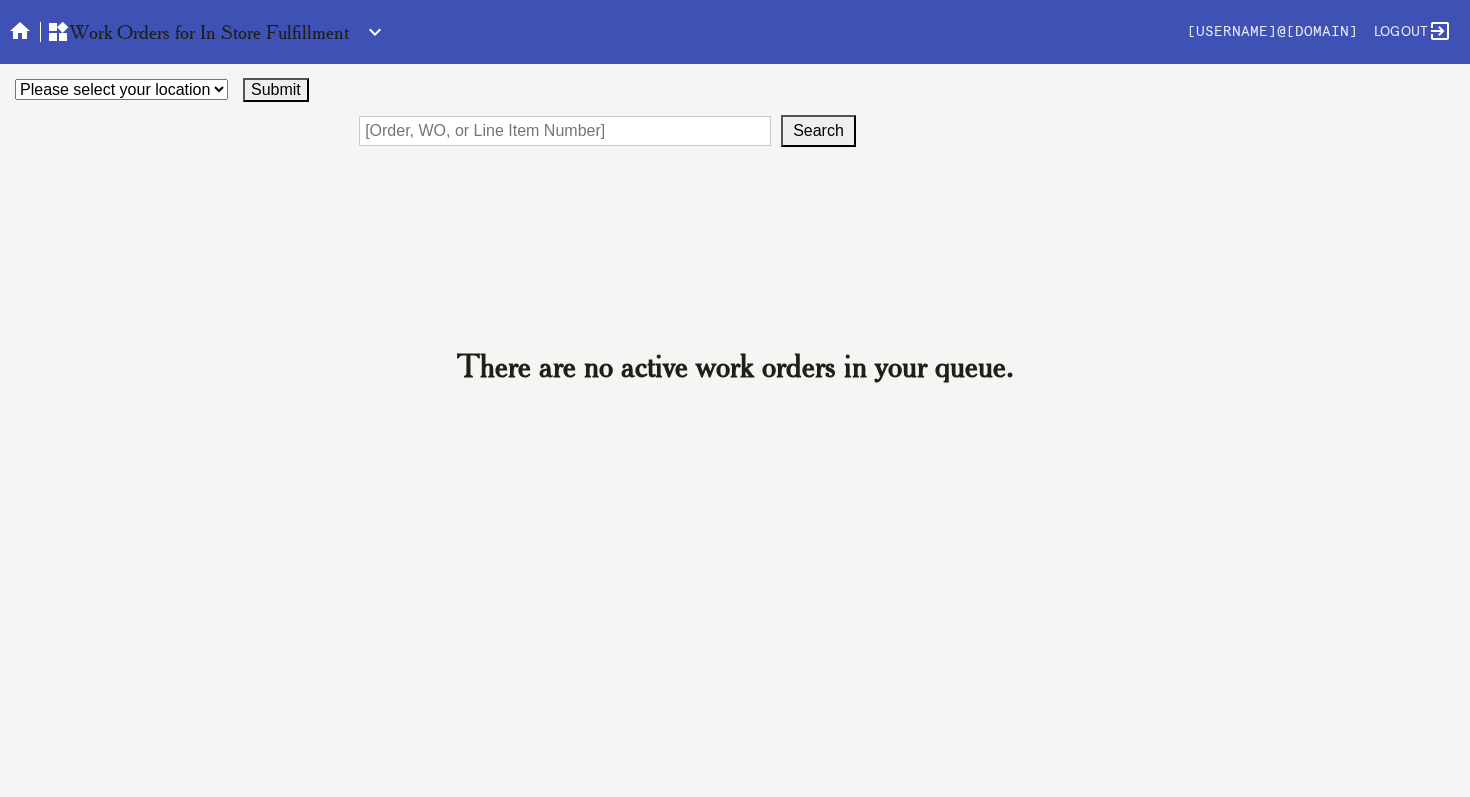 scroll, scrollTop: 0, scrollLeft: 0, axis: both 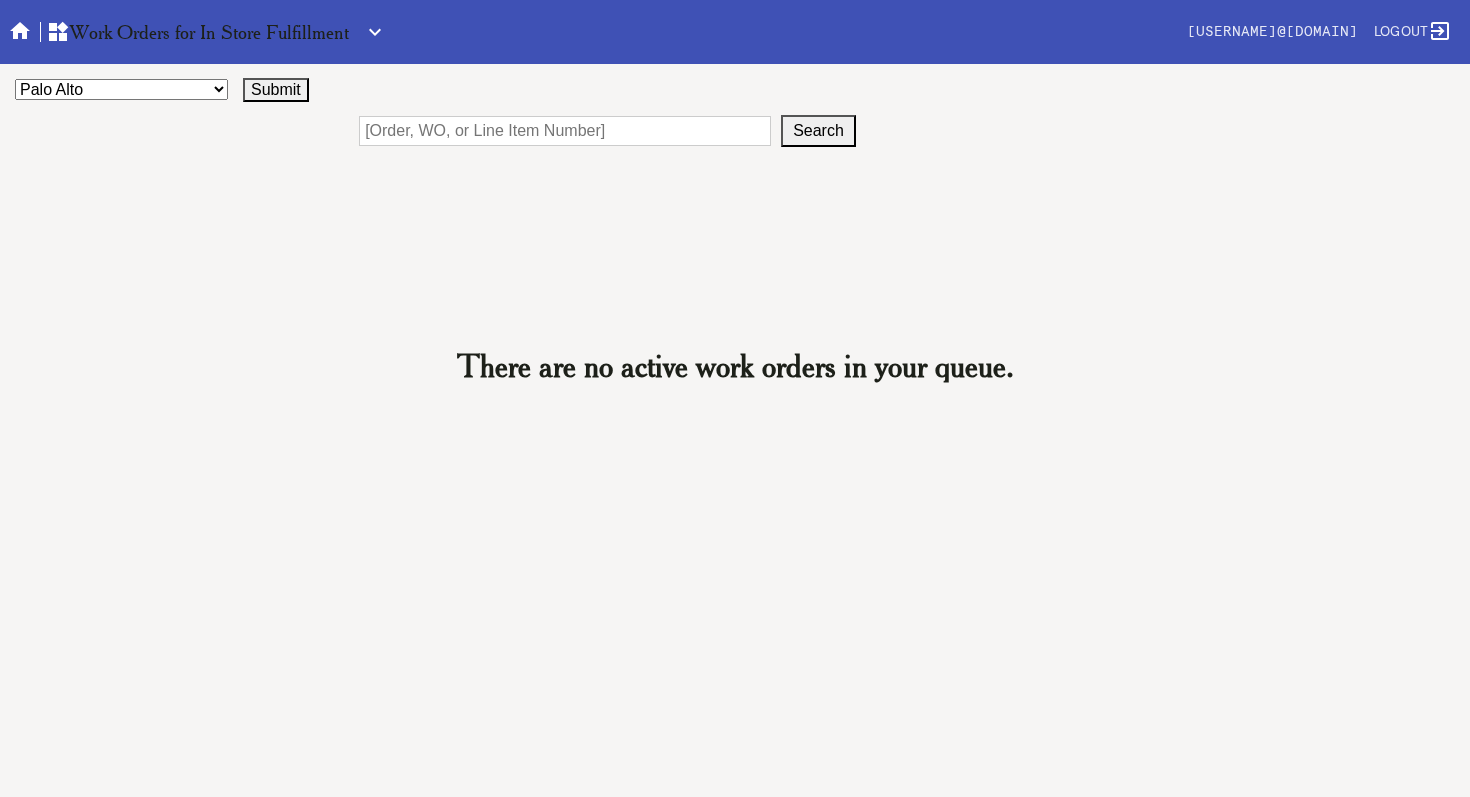 click on "Submit" at bounding box center (276, 90) 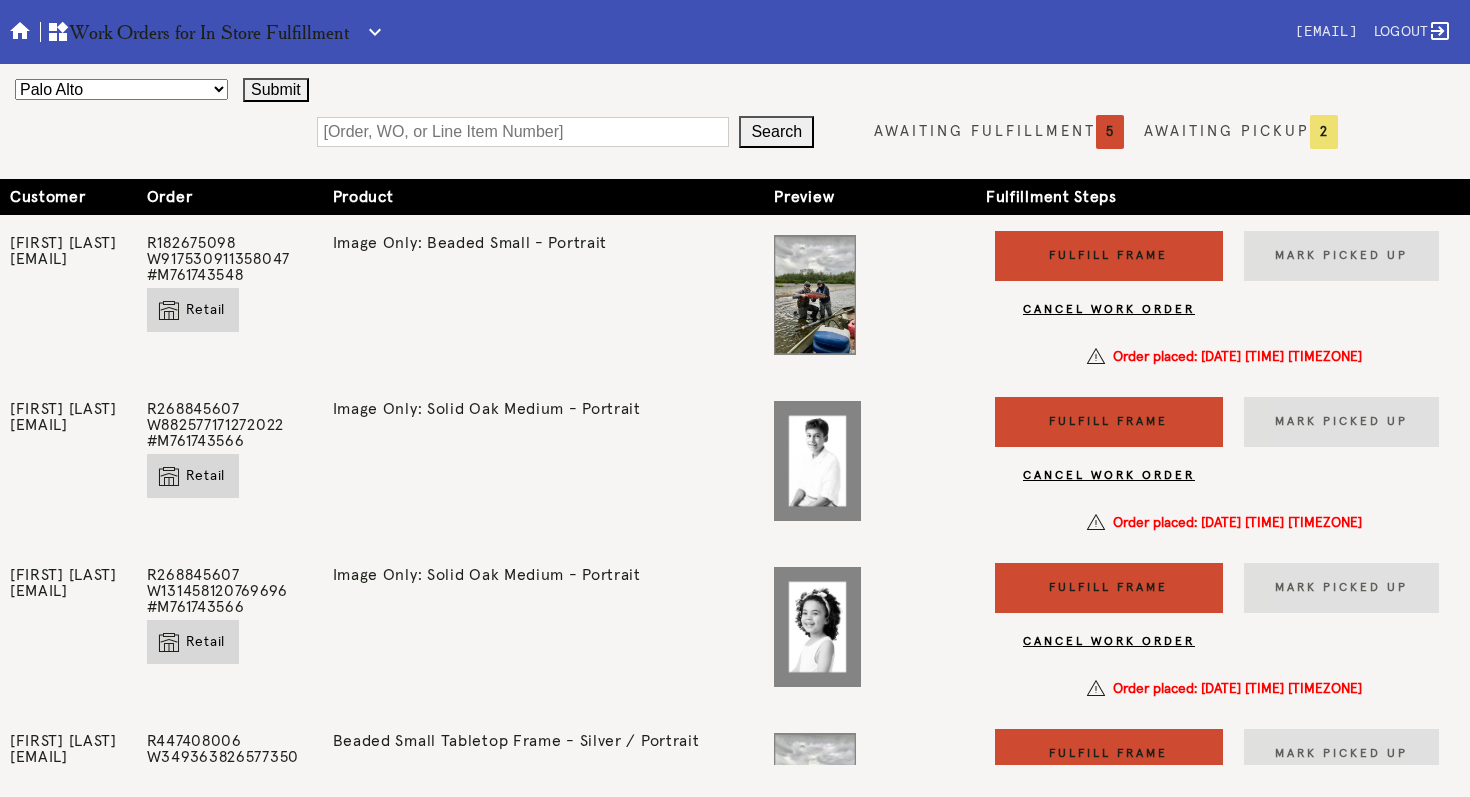 scroll, scrollTop: 0, scrollLeft: 0, axis: both 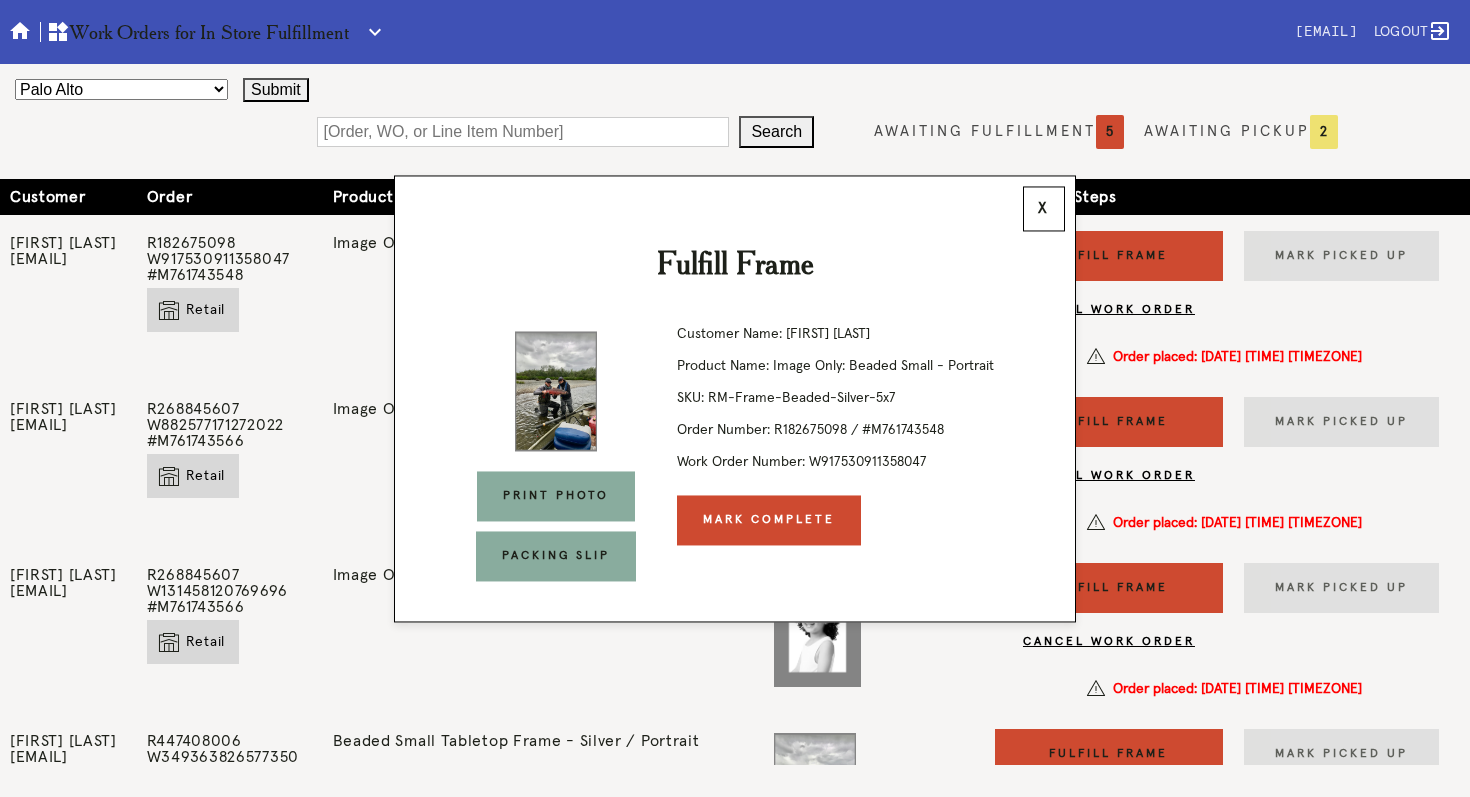 click on "Mark Complete" at bounding box center (769, 520) 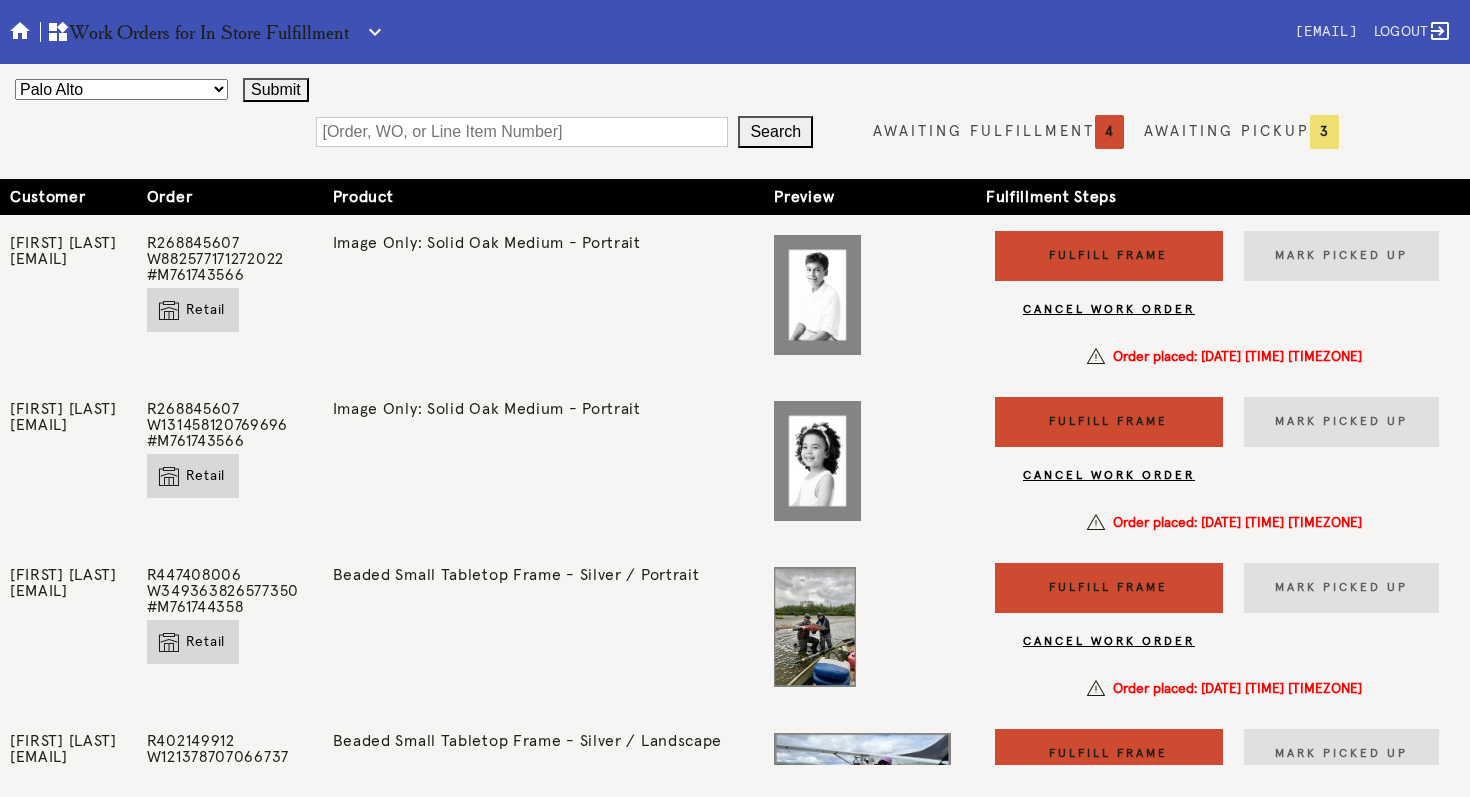 scroll, scrollTop: 0, scrollLeft: 0, axis: both 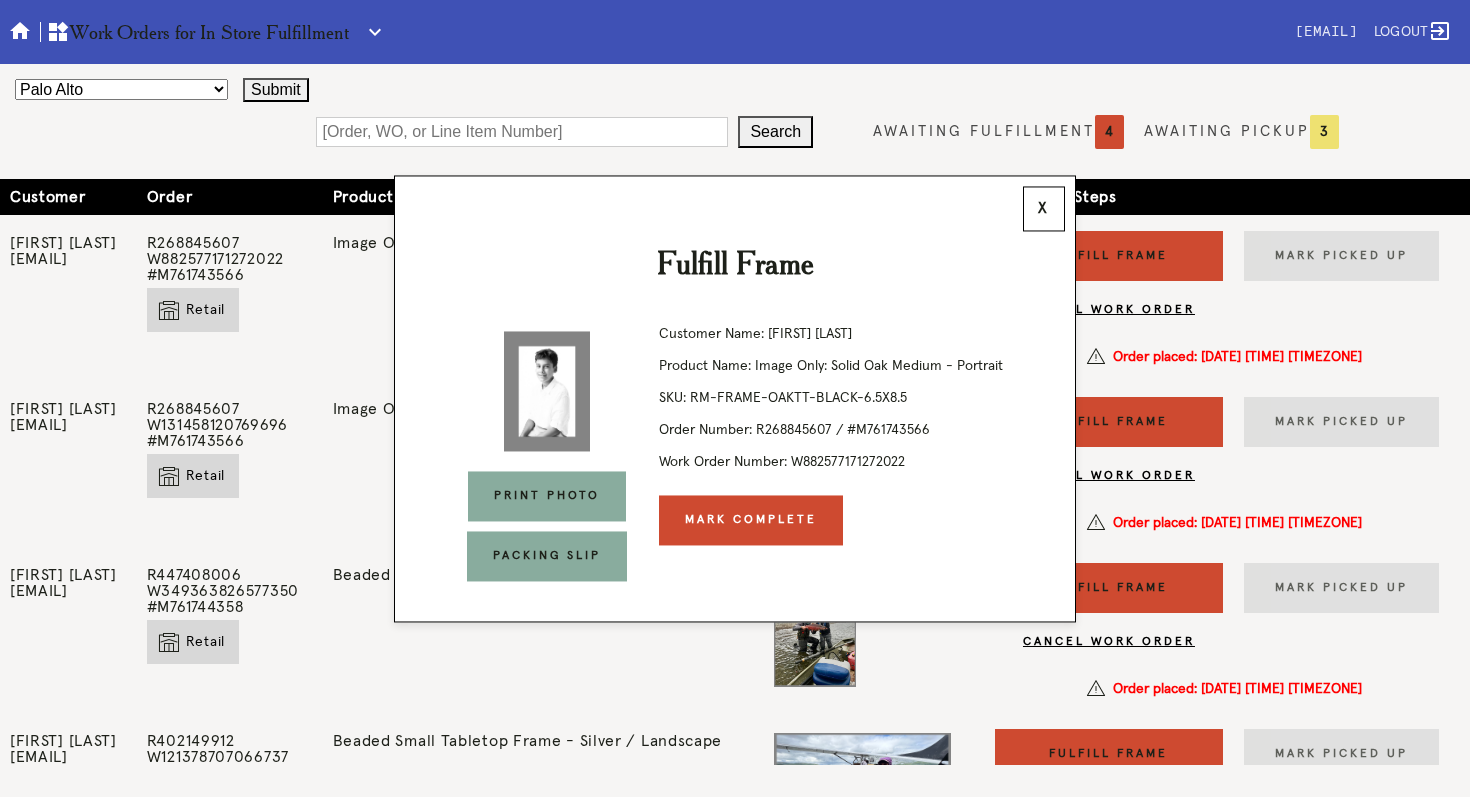 click on "Mark Complete" at bounding box center [751, 520] 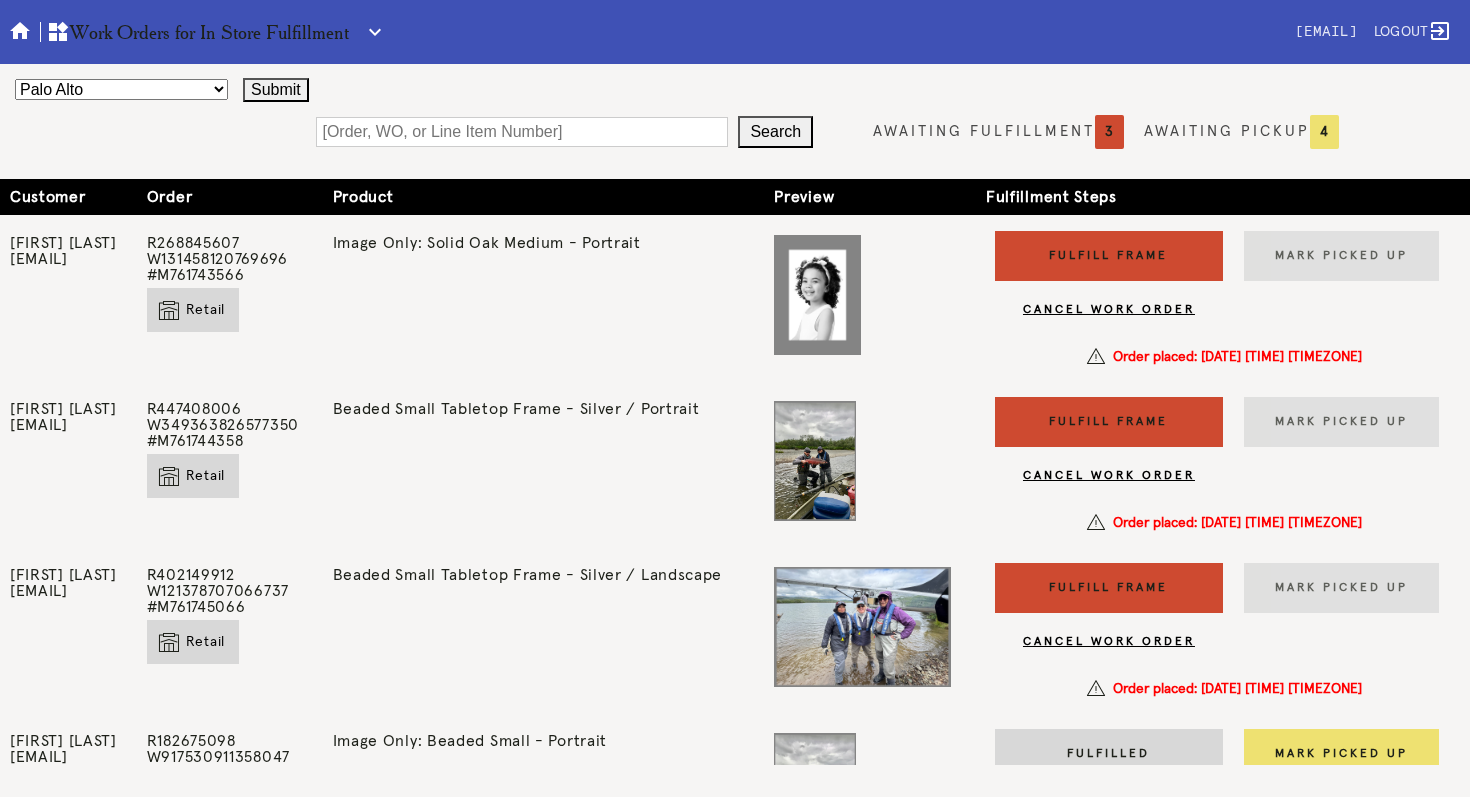 scroll, scrollTop: 0, scrollLeft: 0, axis: both 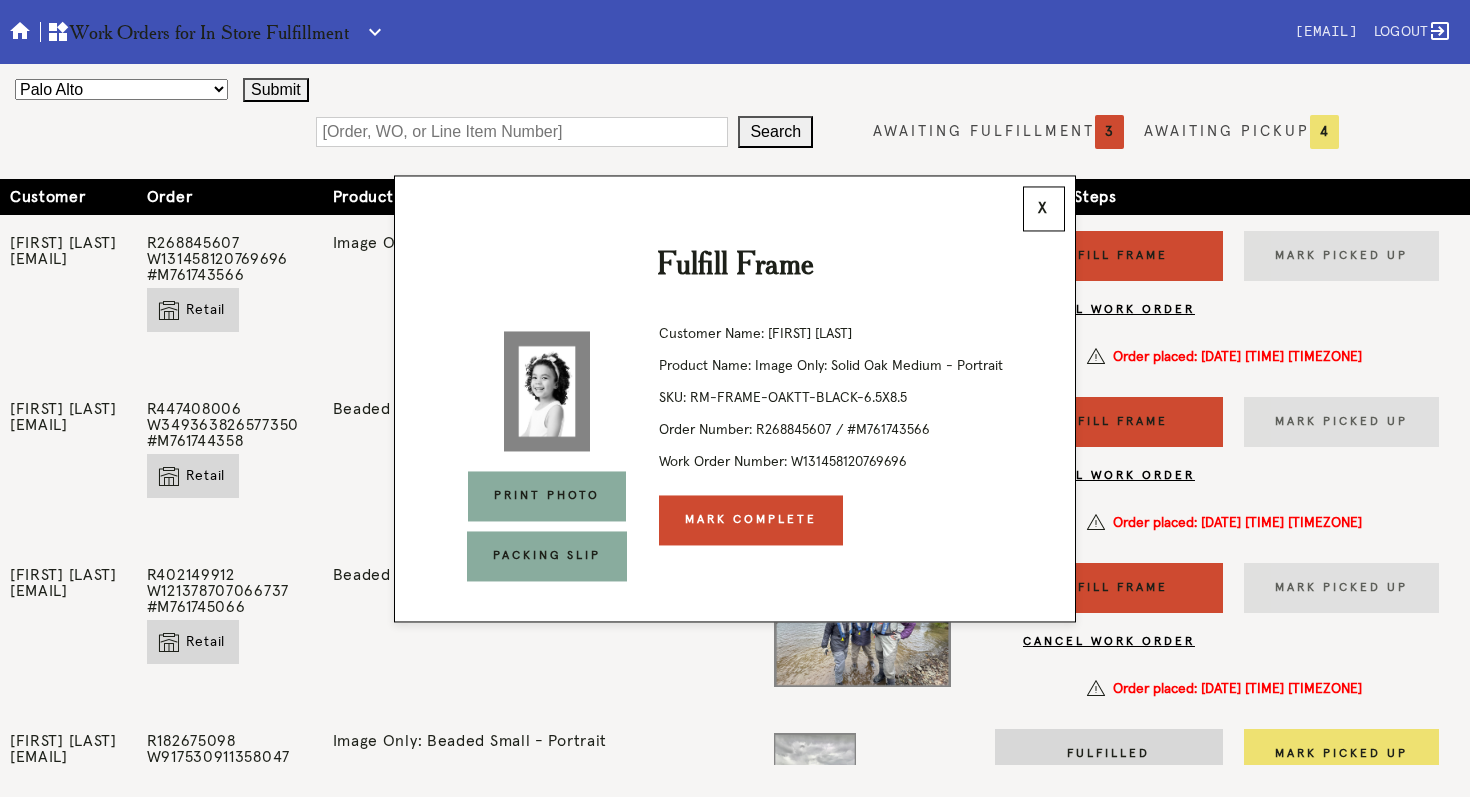 click on "Mark Complete" at bounding box center [751, 520] 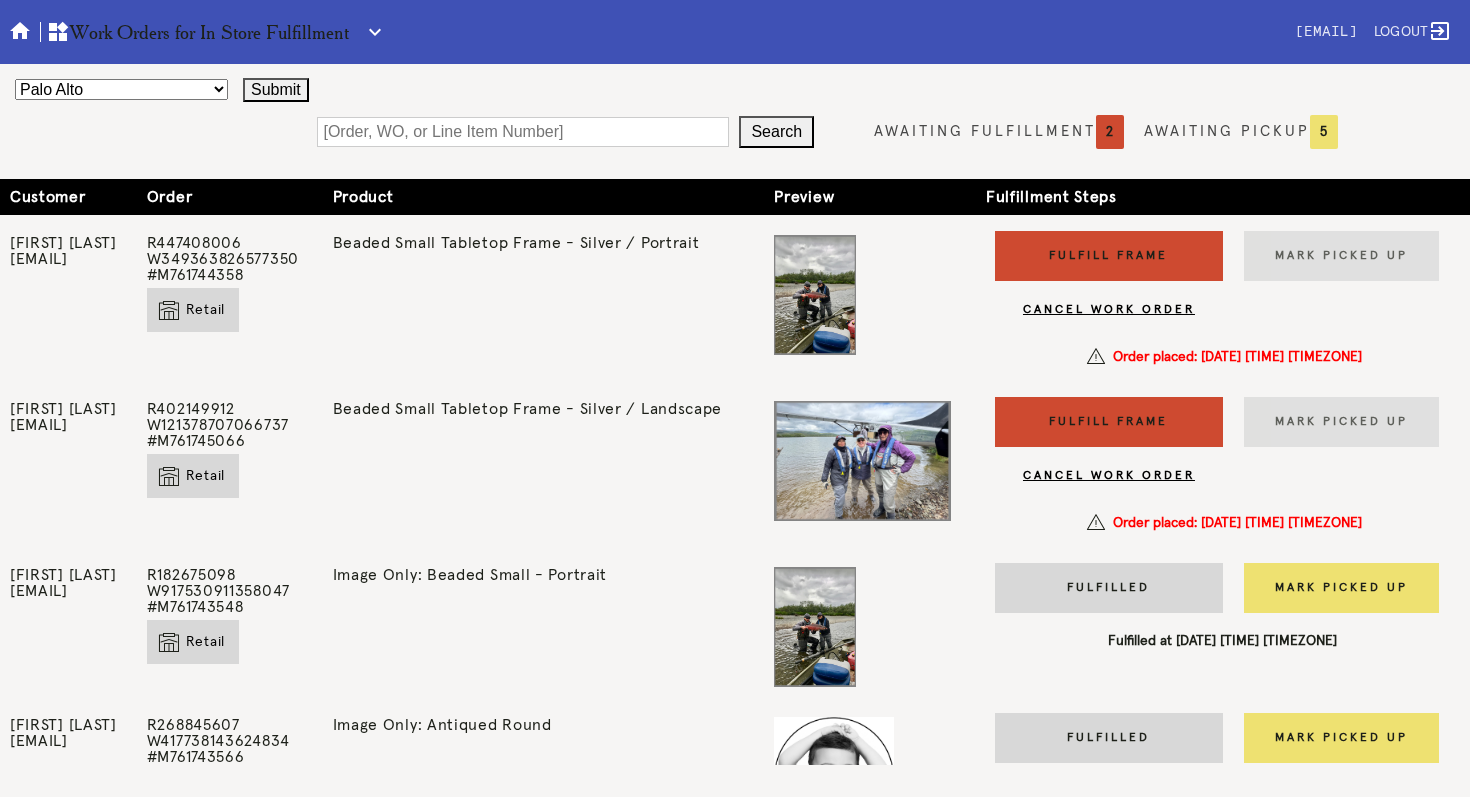 scroll, scrollTop: 0, scrollLeft: 0, axis: both 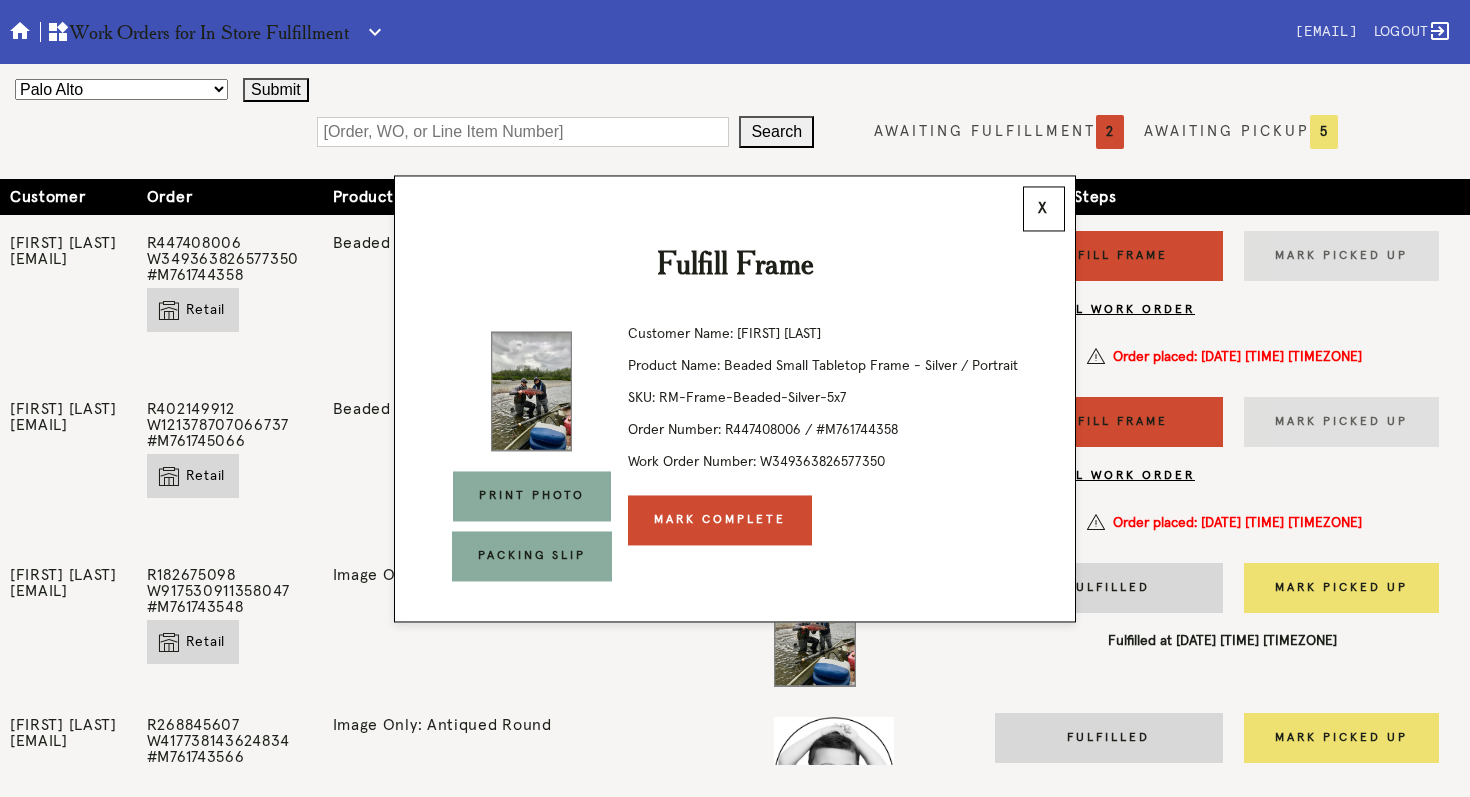 click on "Mark Complete" at bounding box center (720, 520) 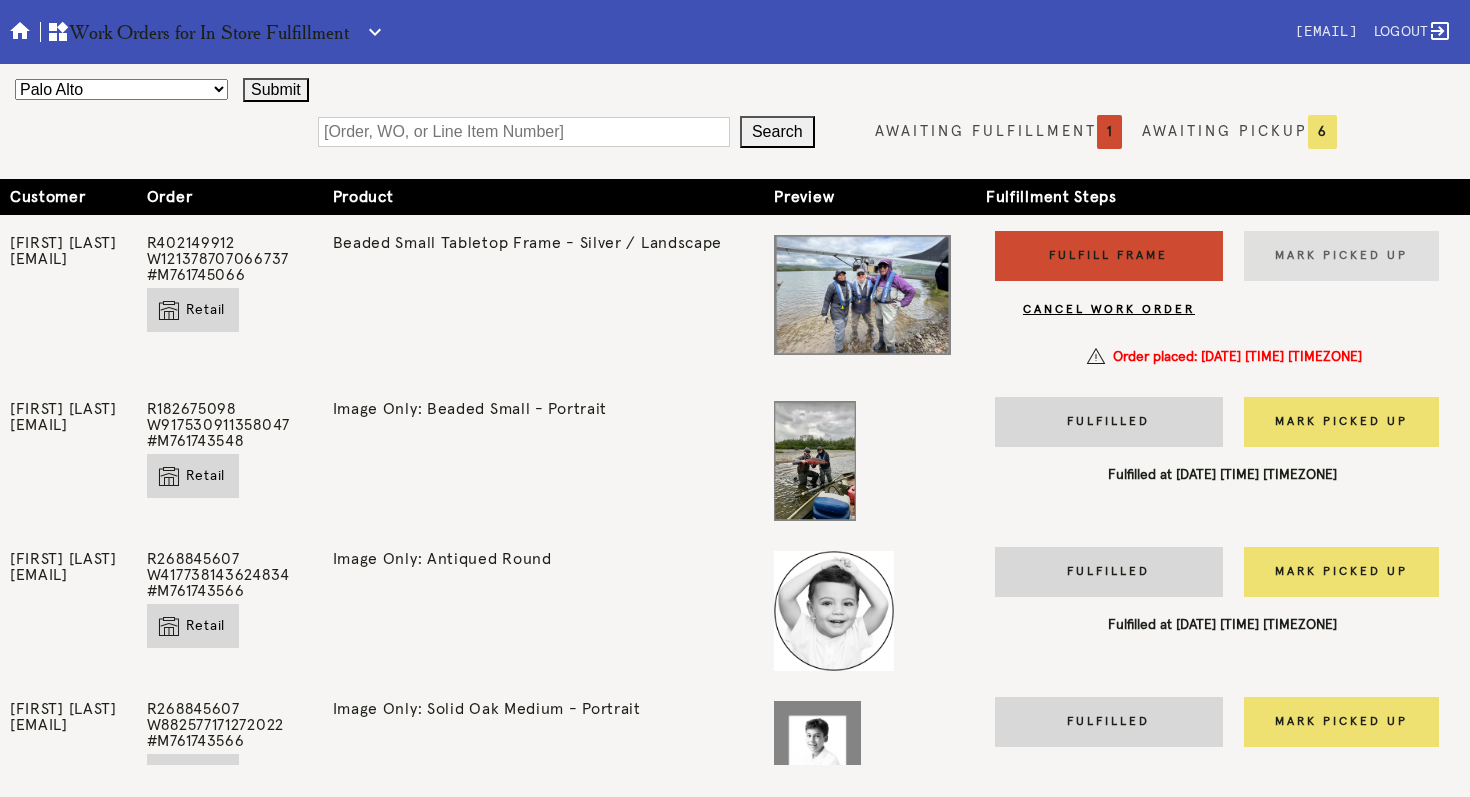 scroll, scrollTop: 0, scrollLeft: 0, axis: both 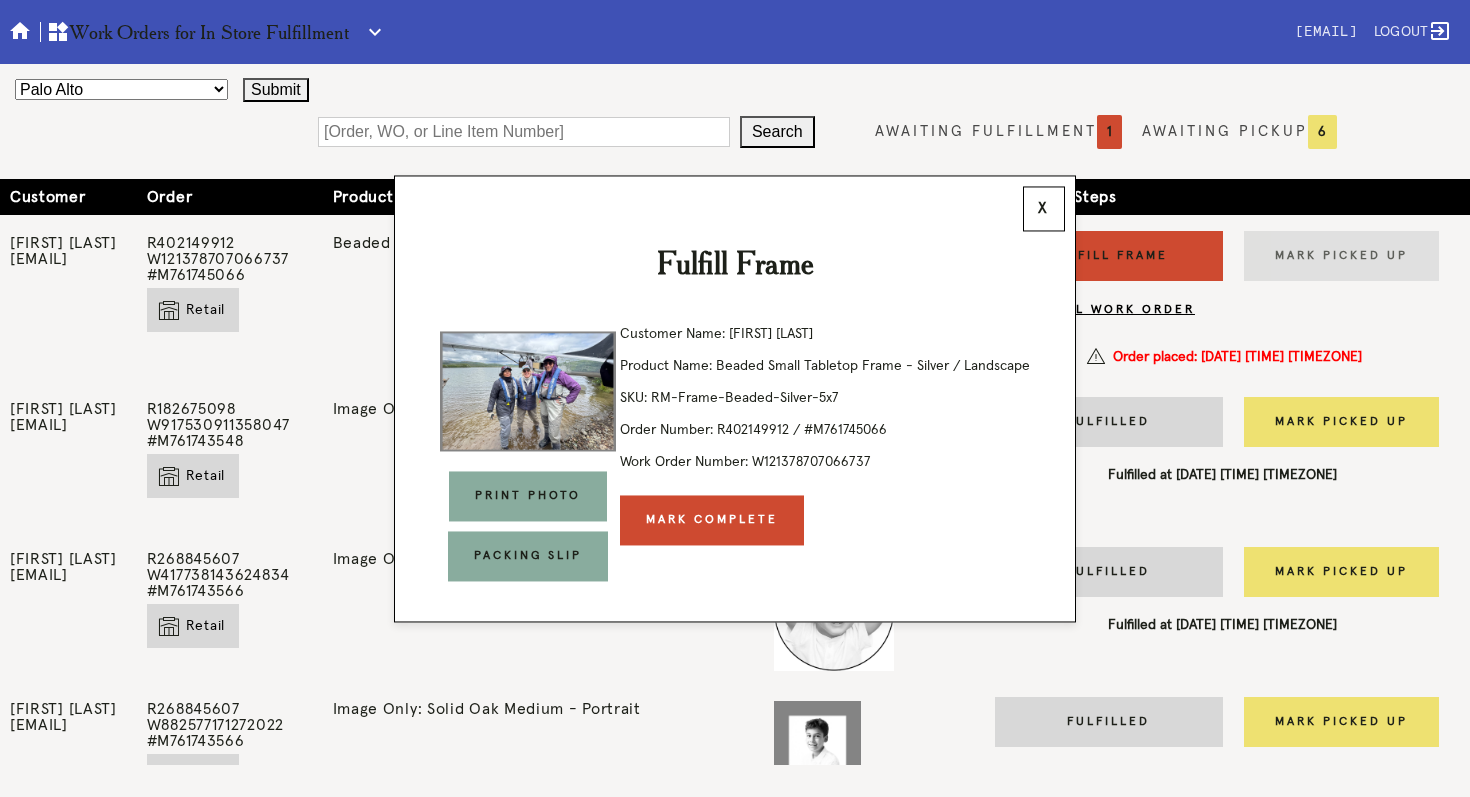 click on "Mark Complete" at bounding box center [712, 520] 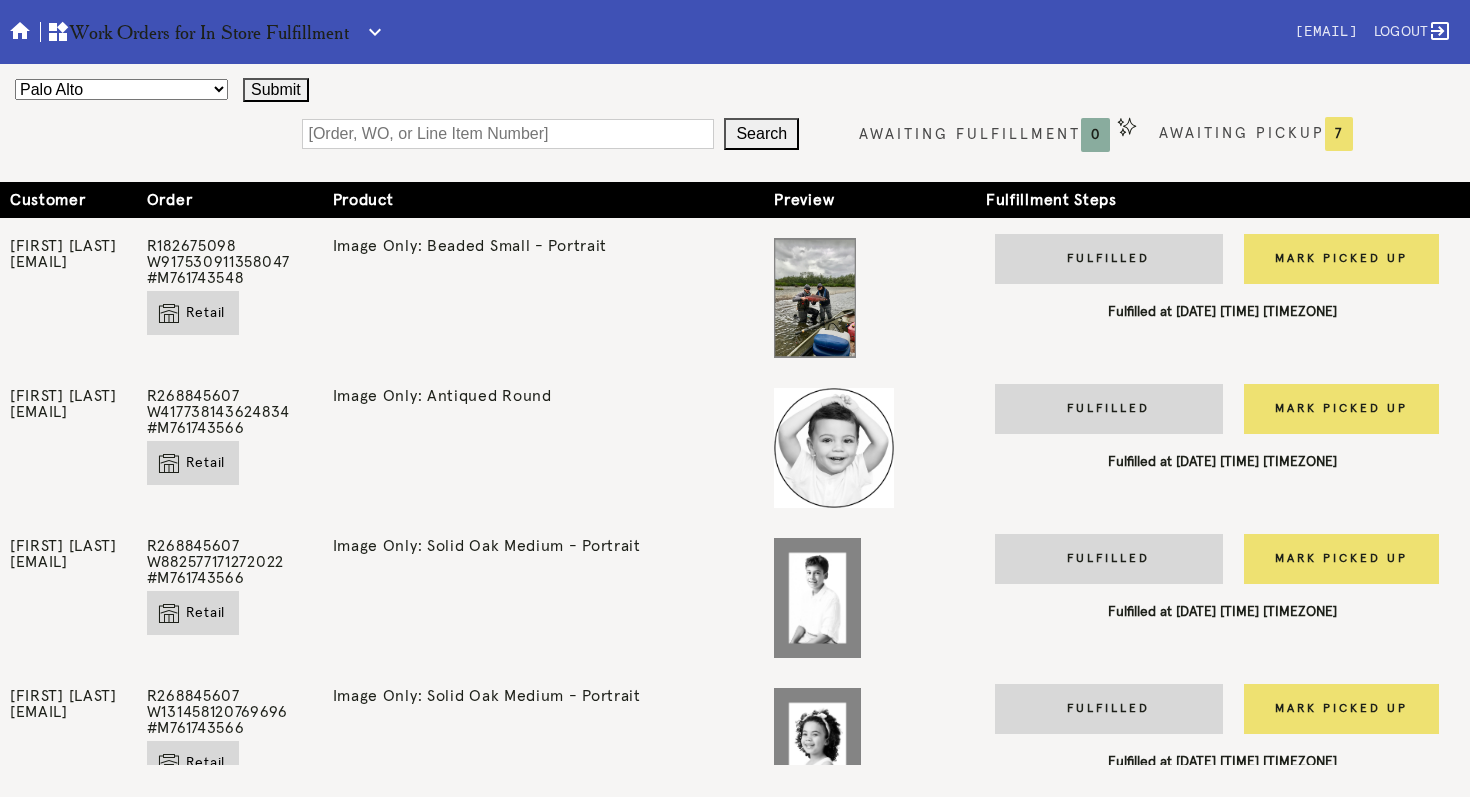 scroll, scrollTop: 0, scrollLeft: 0, axis: both 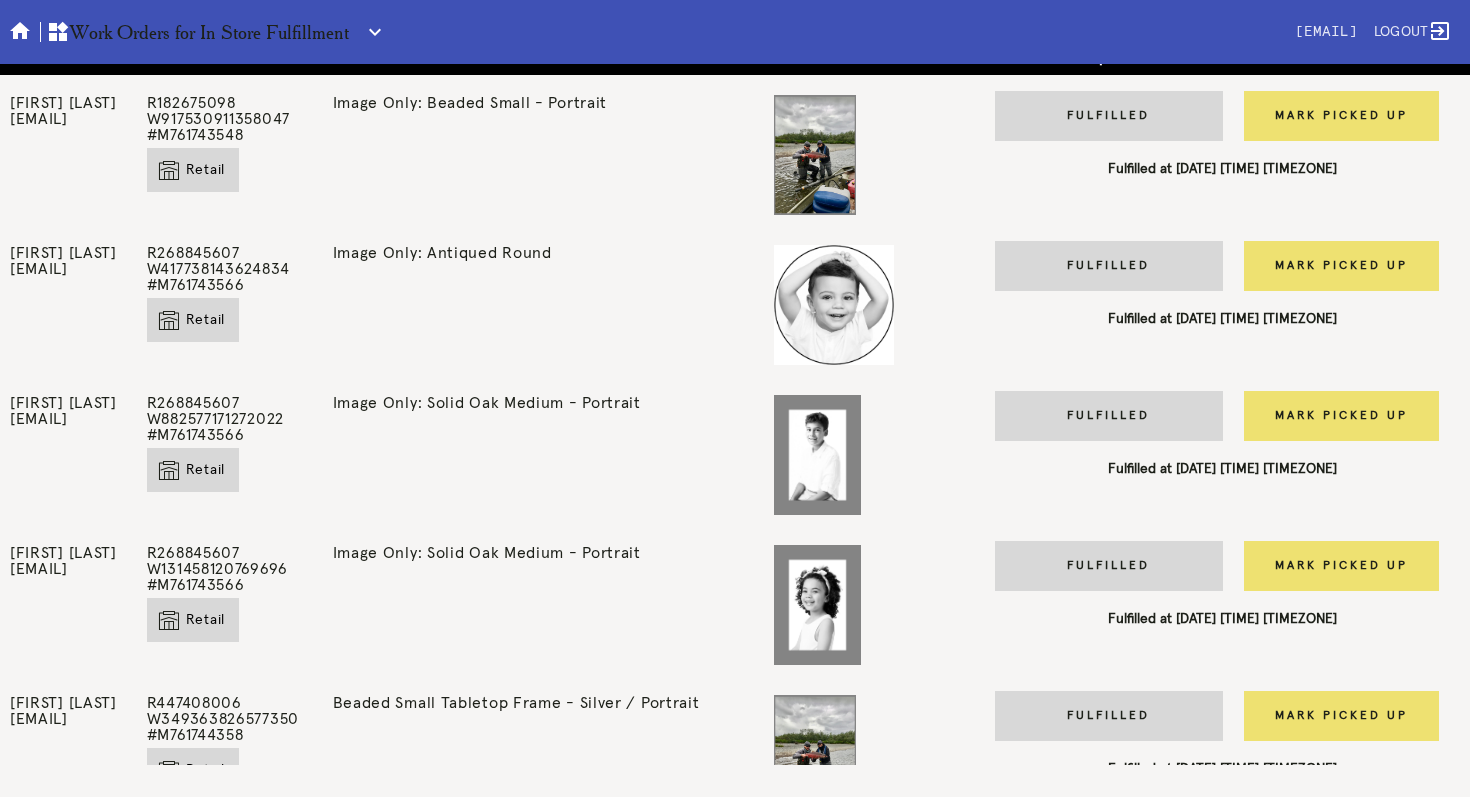 click on "Fulfilled" at bounding box center (1109, 116) 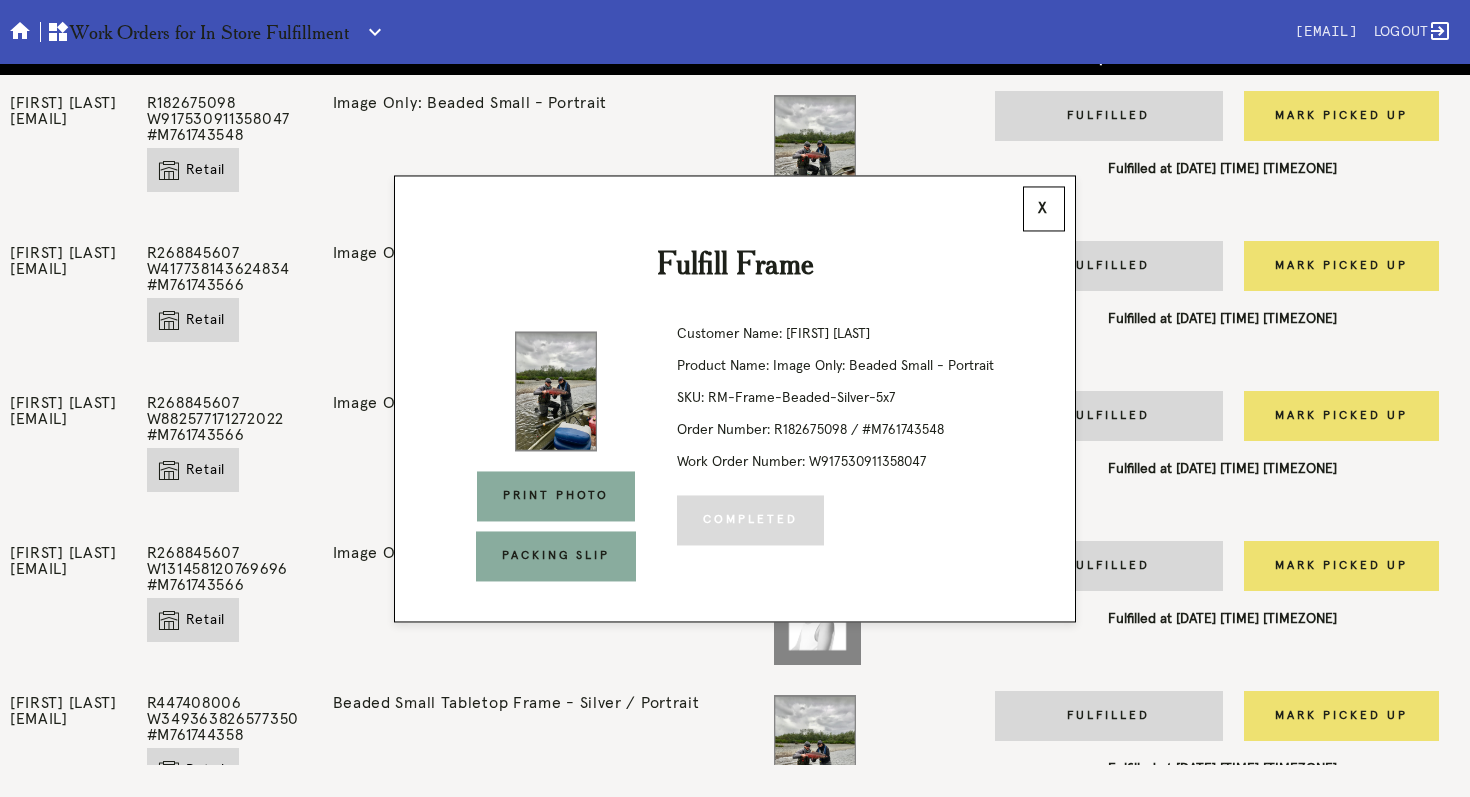 click on "Packing Slip" at bounding box center [556, 556] 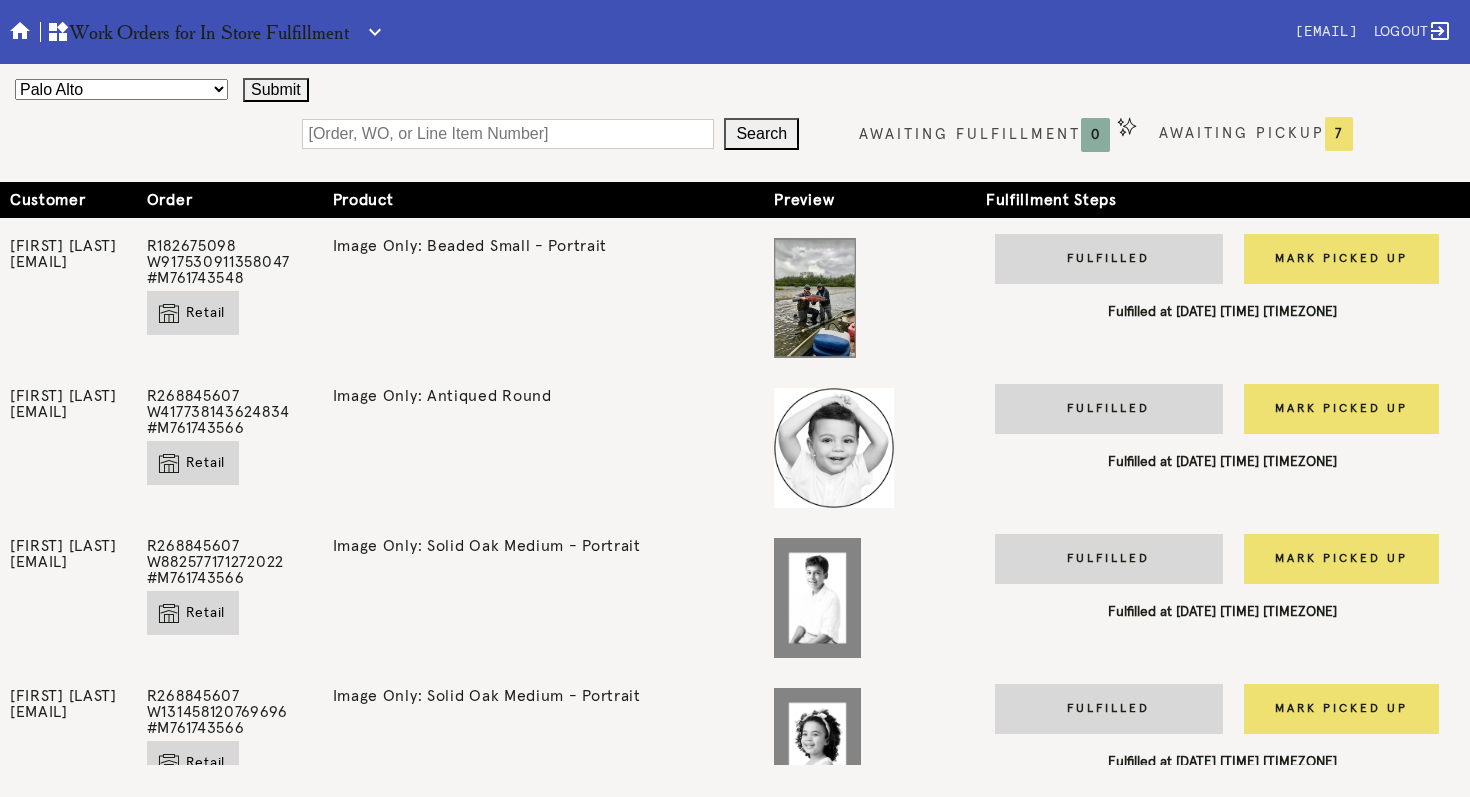 scroll, scrollTop: 0, scrollLeft: 0, axis: both 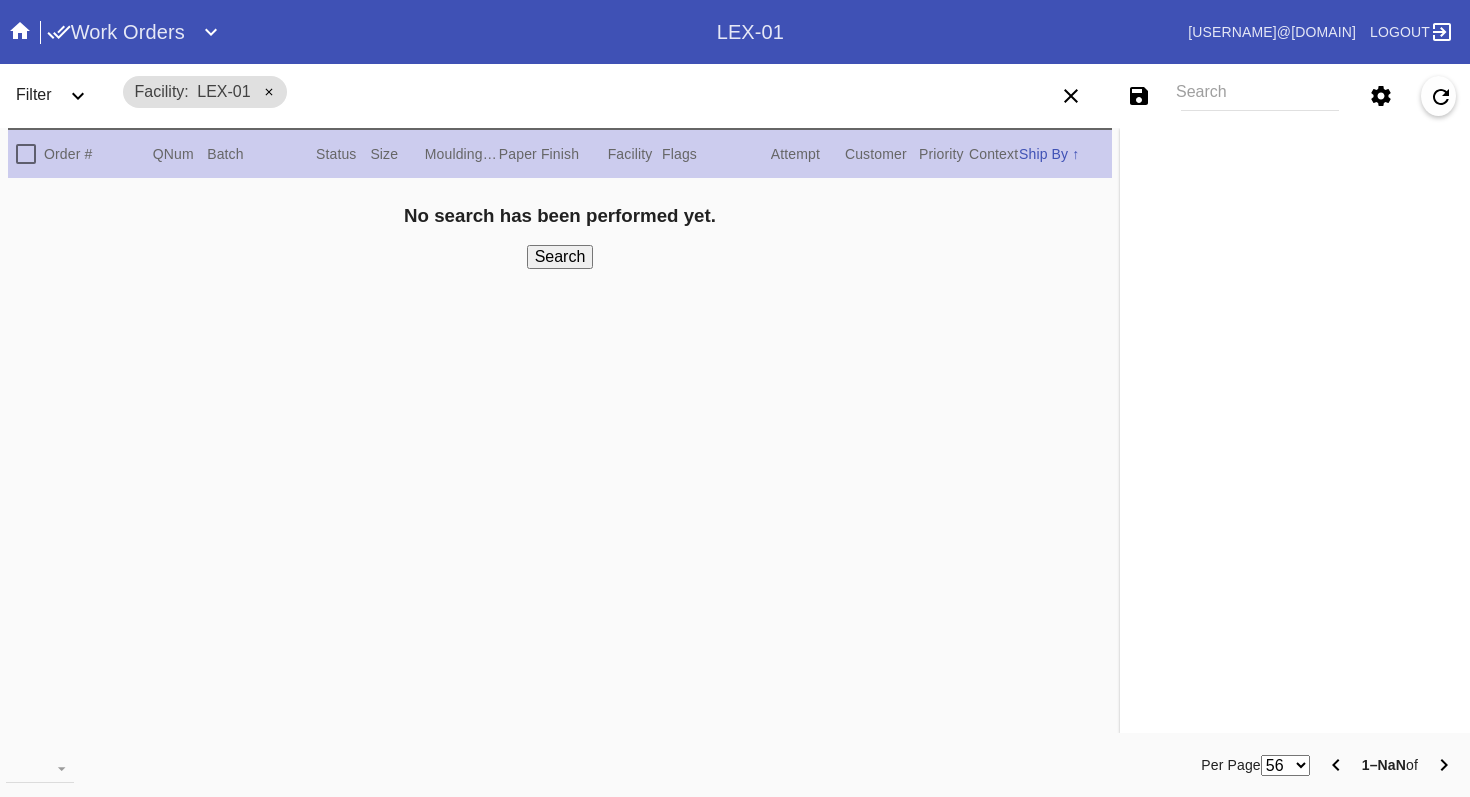 click at bounding box center [211, 32] 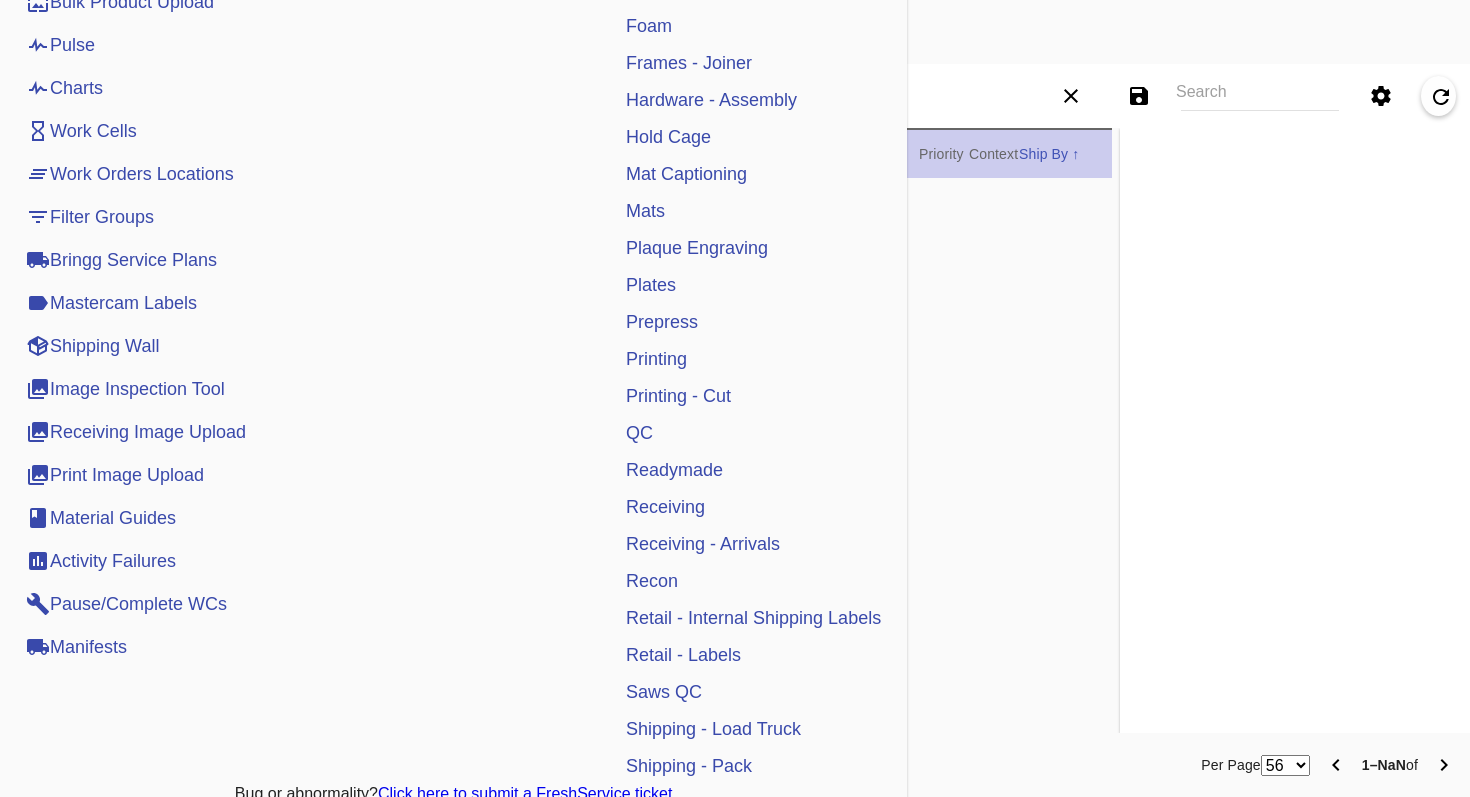 scroll, scrollTop: 512, scrollLeft: 0, axis: vertical 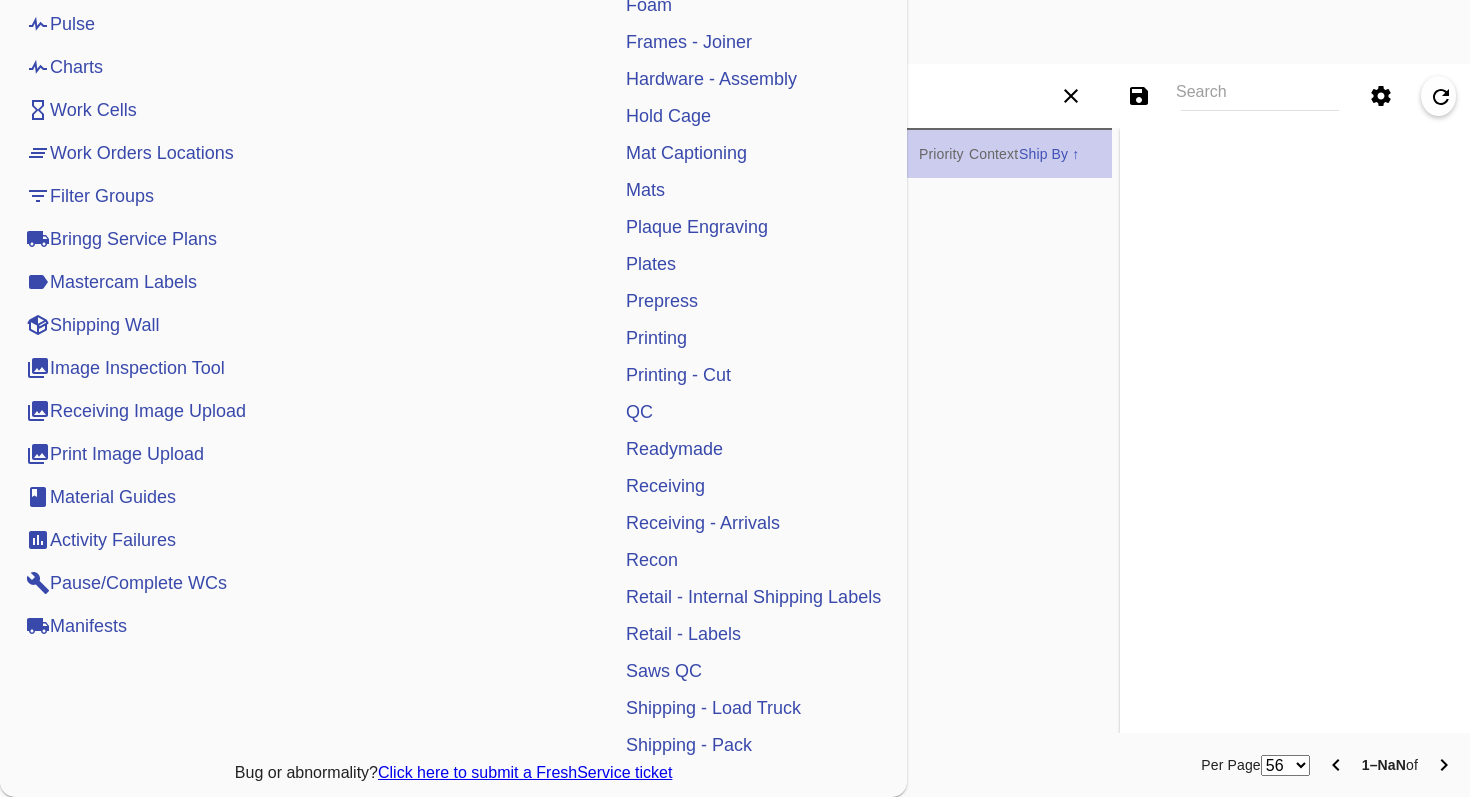 click on "No search has been performed yet. Search" at bounding box center (560, 458) 